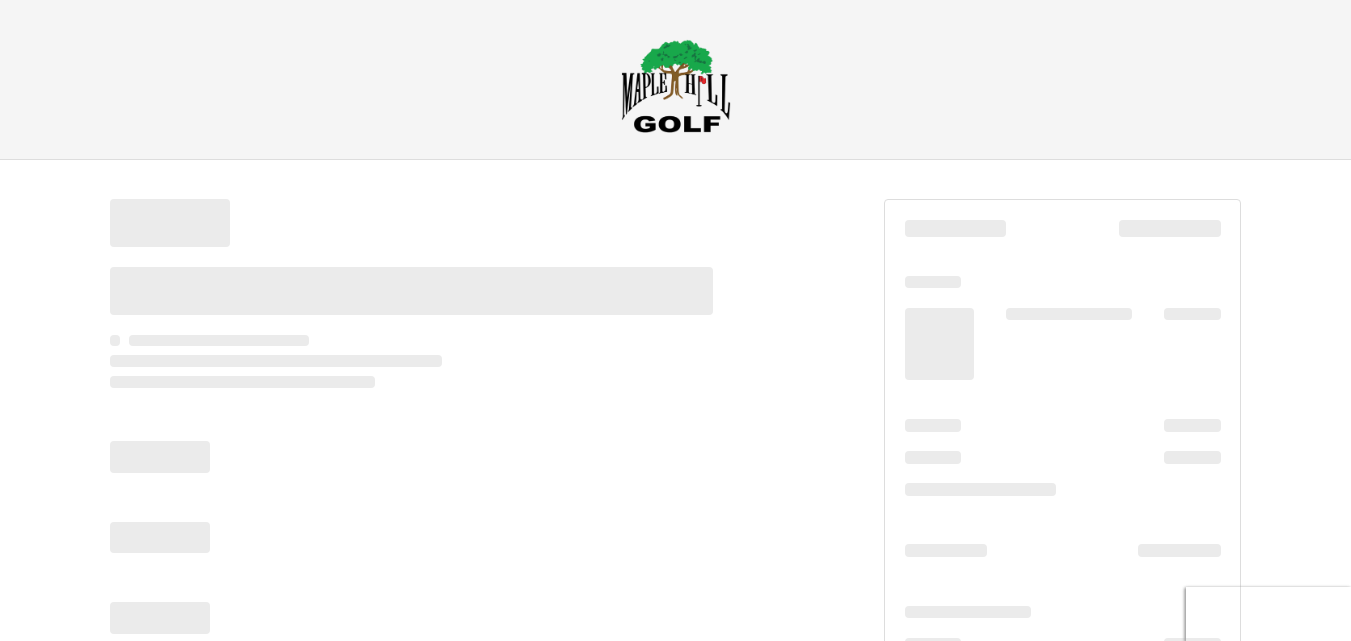 scroll, scrollTop: 0, scrollLeft: 0, axis: both 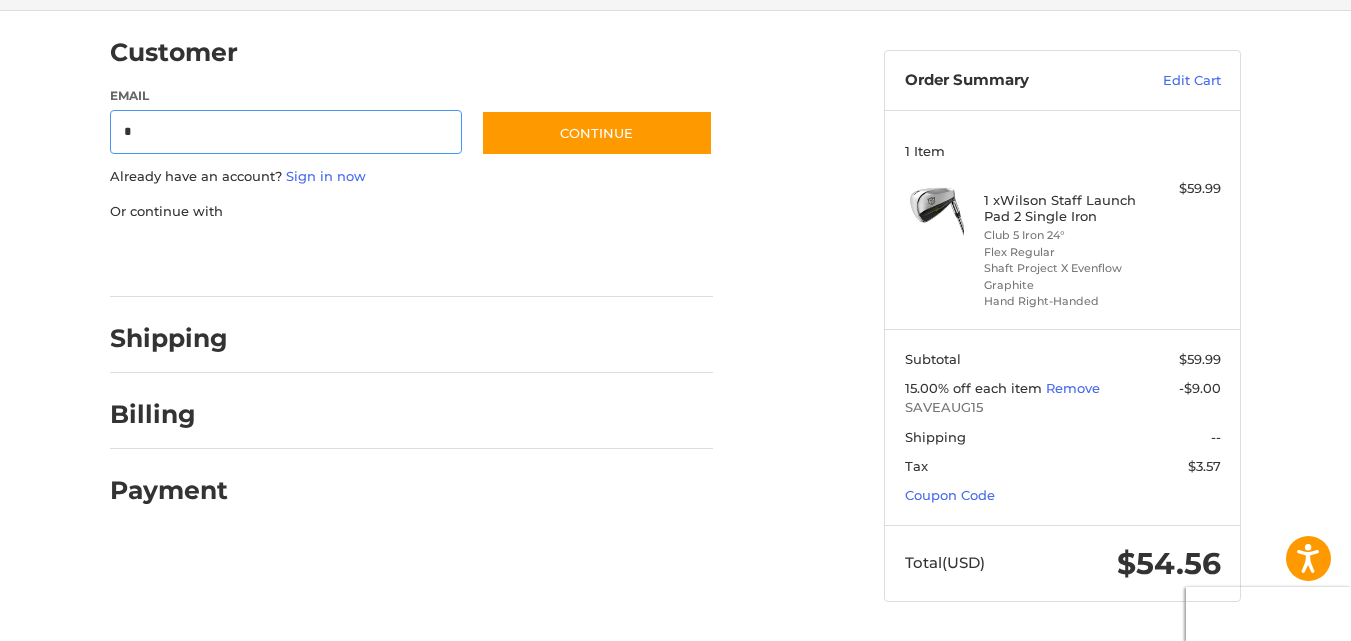 type on "**********" 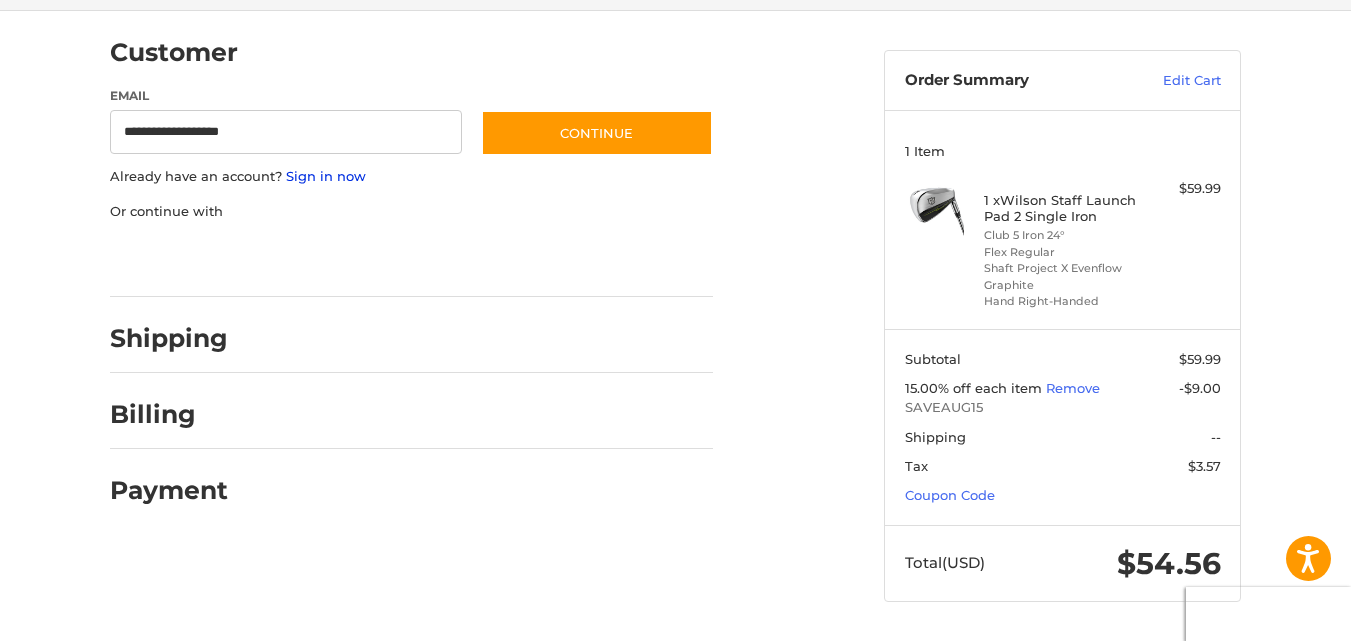 click on "Sign in now" at bounding box center (326, 176) 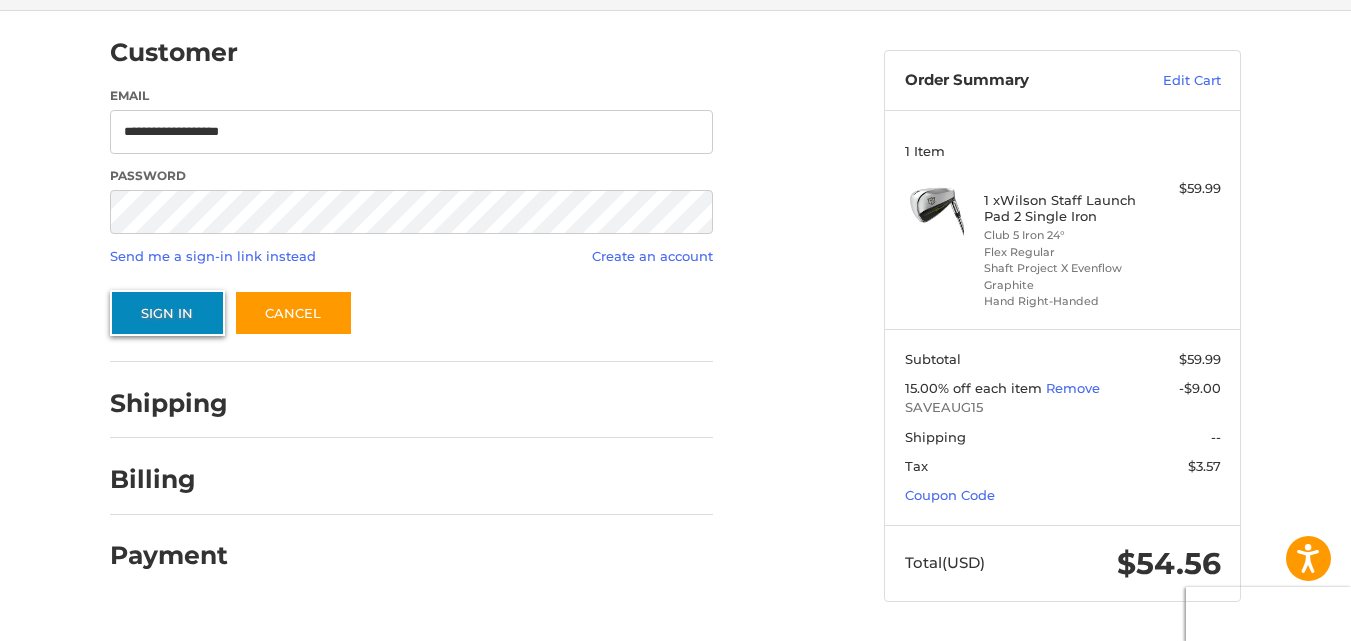 click on "Sign In" at bounding box center [167, 313] 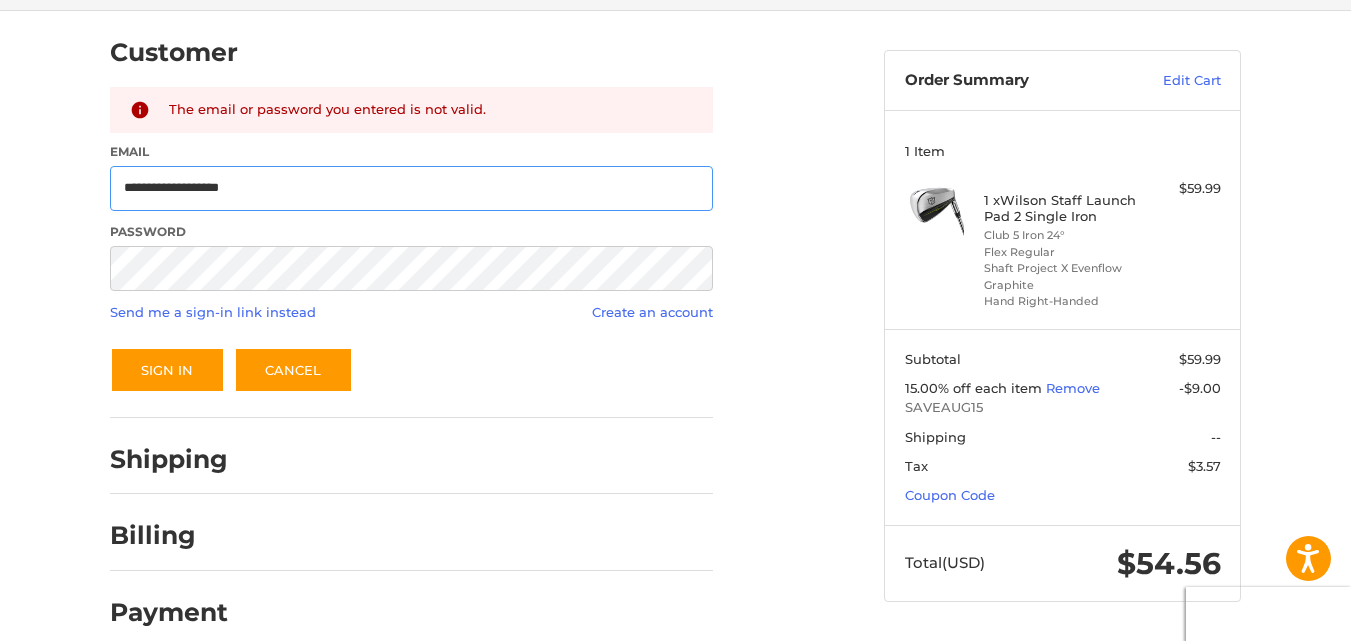 click on "**********" at bounding box center [411, 188] 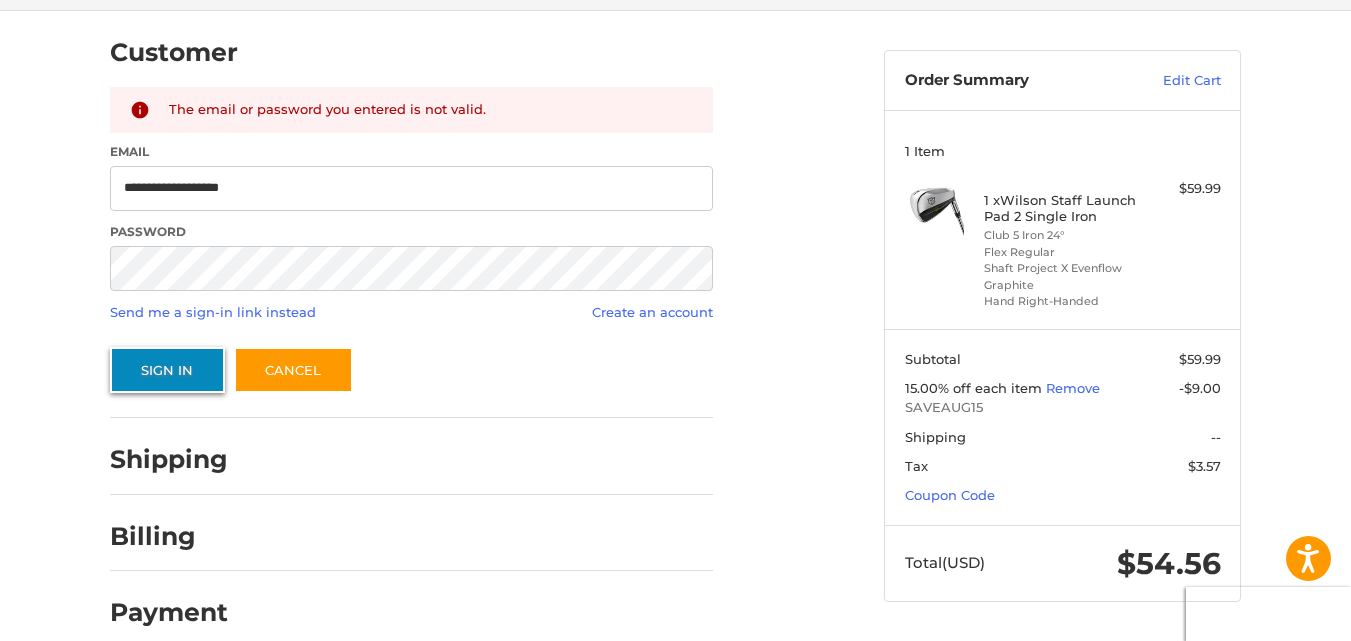 click on "Sign In" at bounding box center (167, 370) 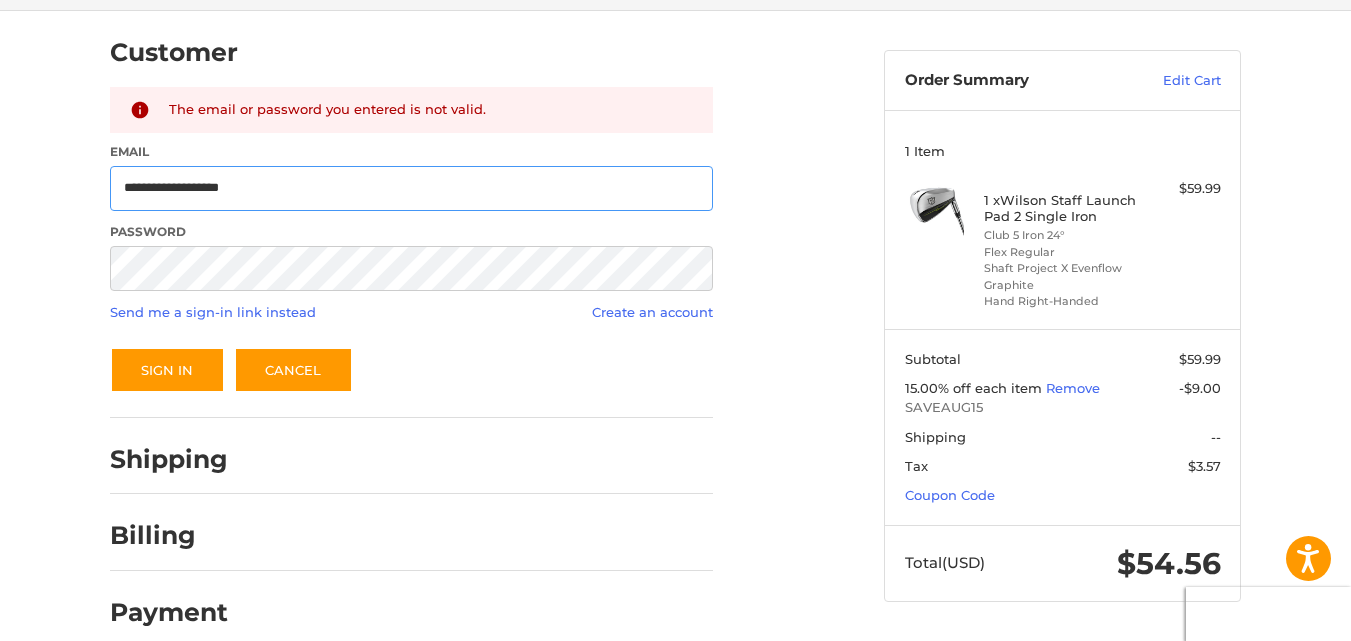click on "**********" at bounding box center (411, 188) 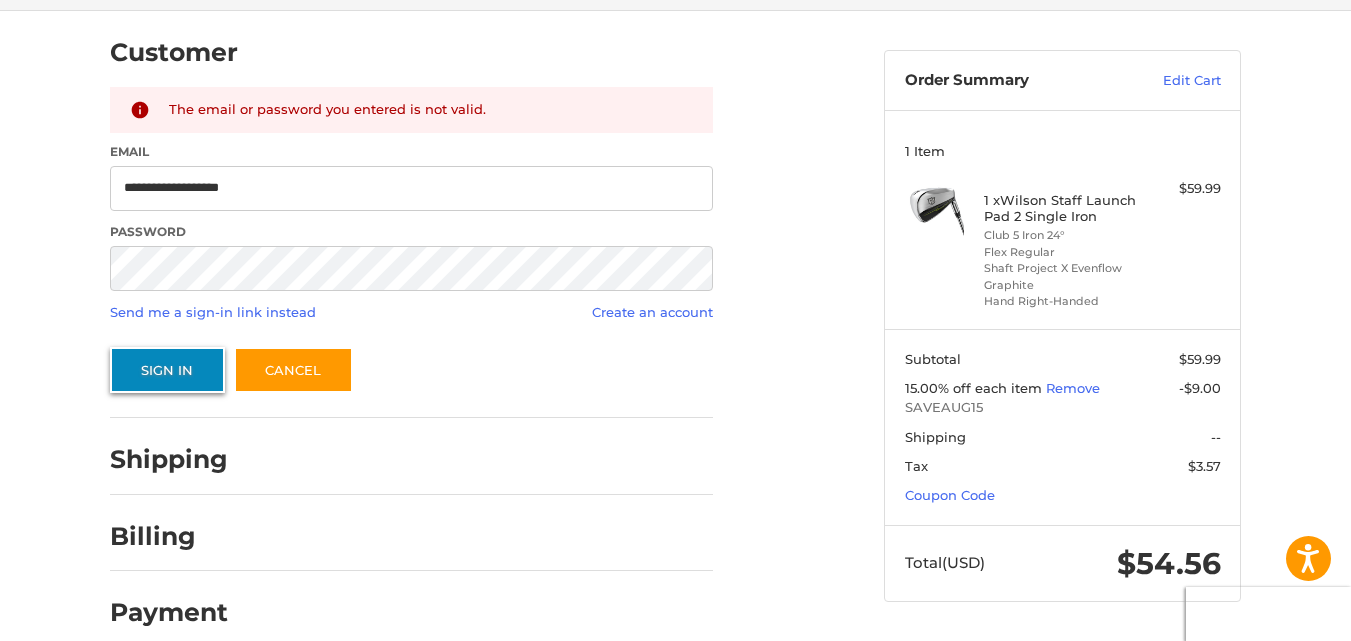 click on "Sign In" at bounding box center (167, 370) 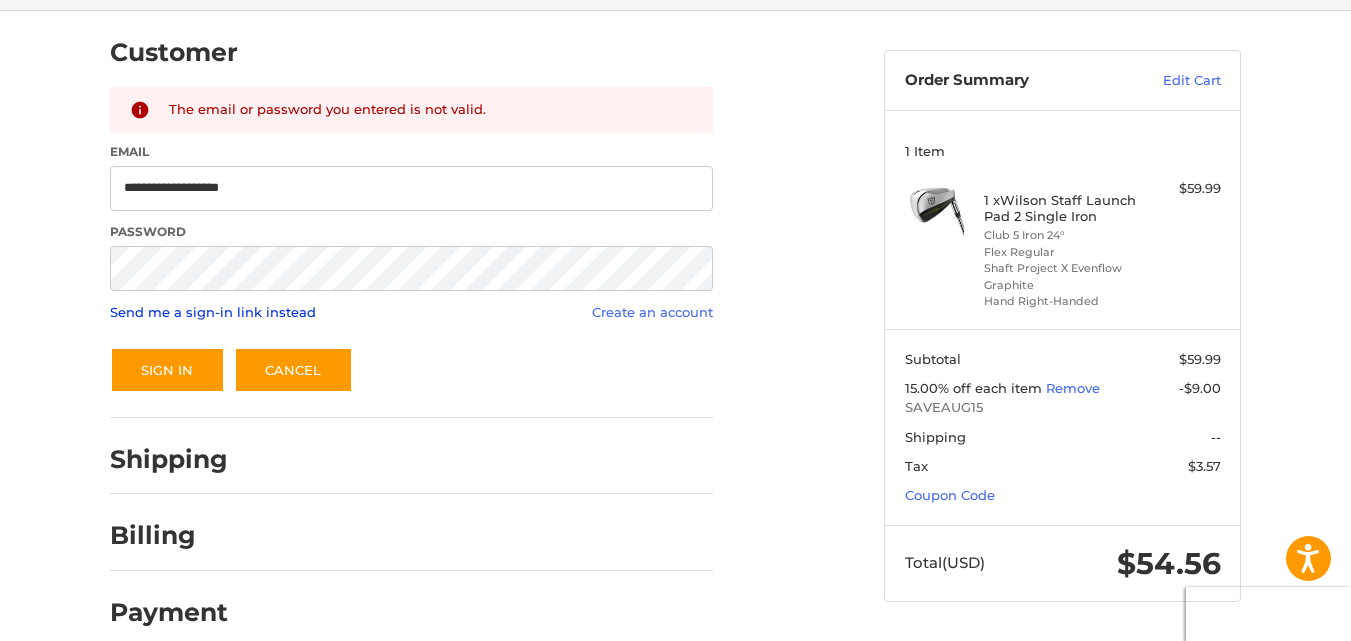 click on "Send me a sign-in link instead" at bounding box center (213, 312) 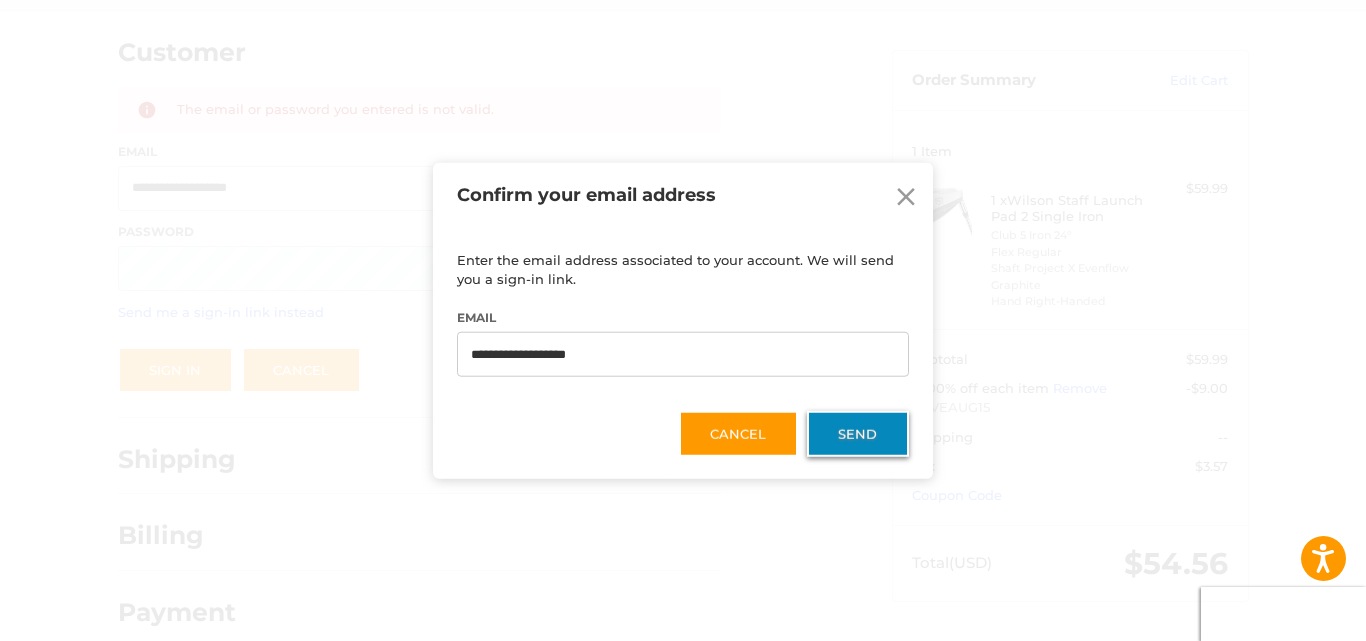 click on "Send" at bounding box center (858, 434) 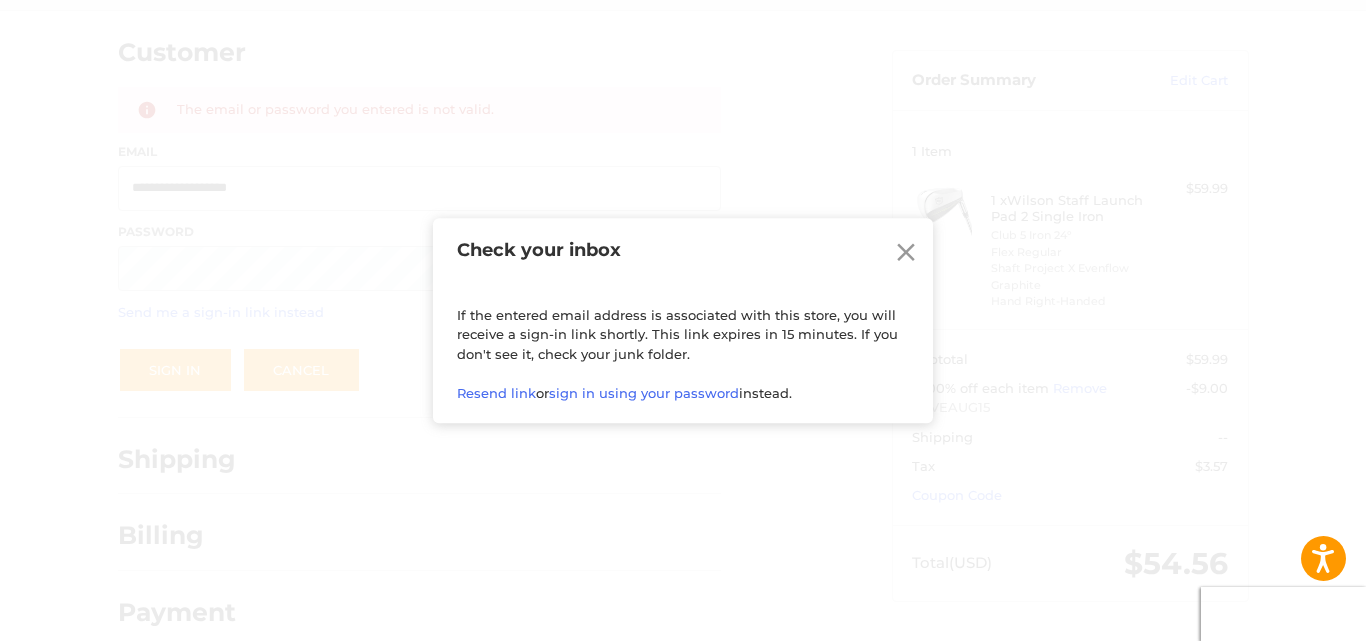 click on "Check your inbox Close If the entered email address is associated with this store, you will receive a sign-in link shortly. This link expires in 15 minutes. If you don't see it, check your junk folder. Resend link  or  sign in using your password  instead." at bounding box center [683, 320] 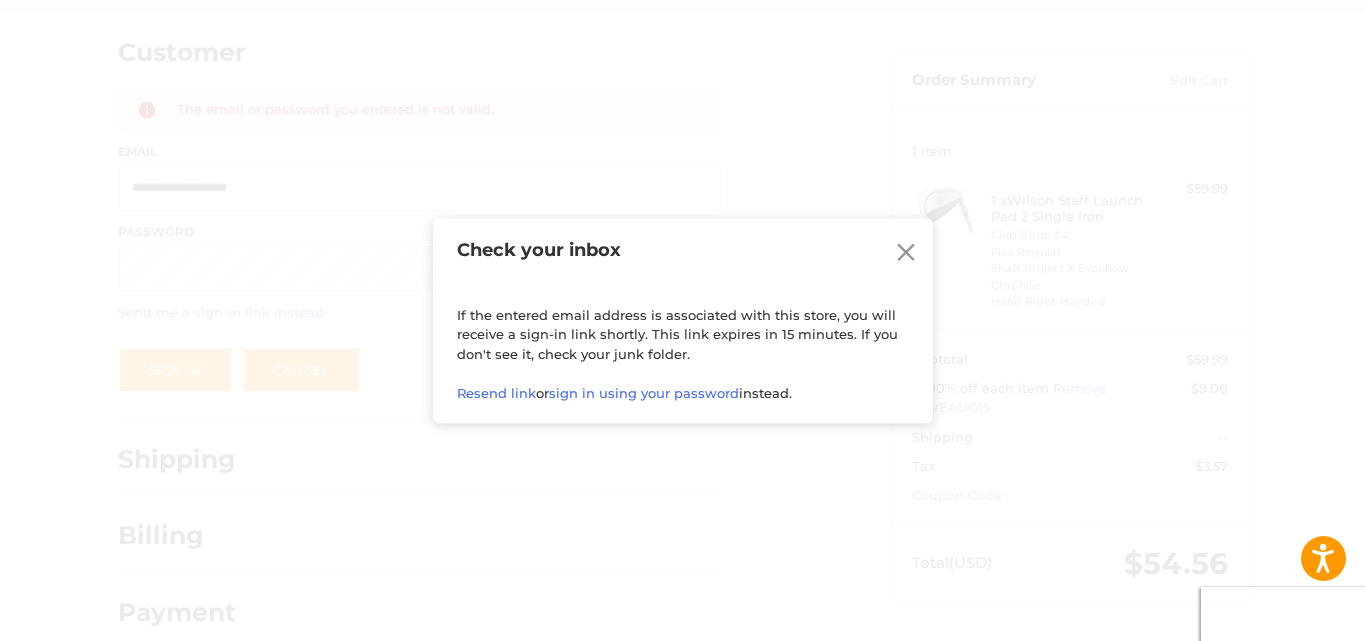 click 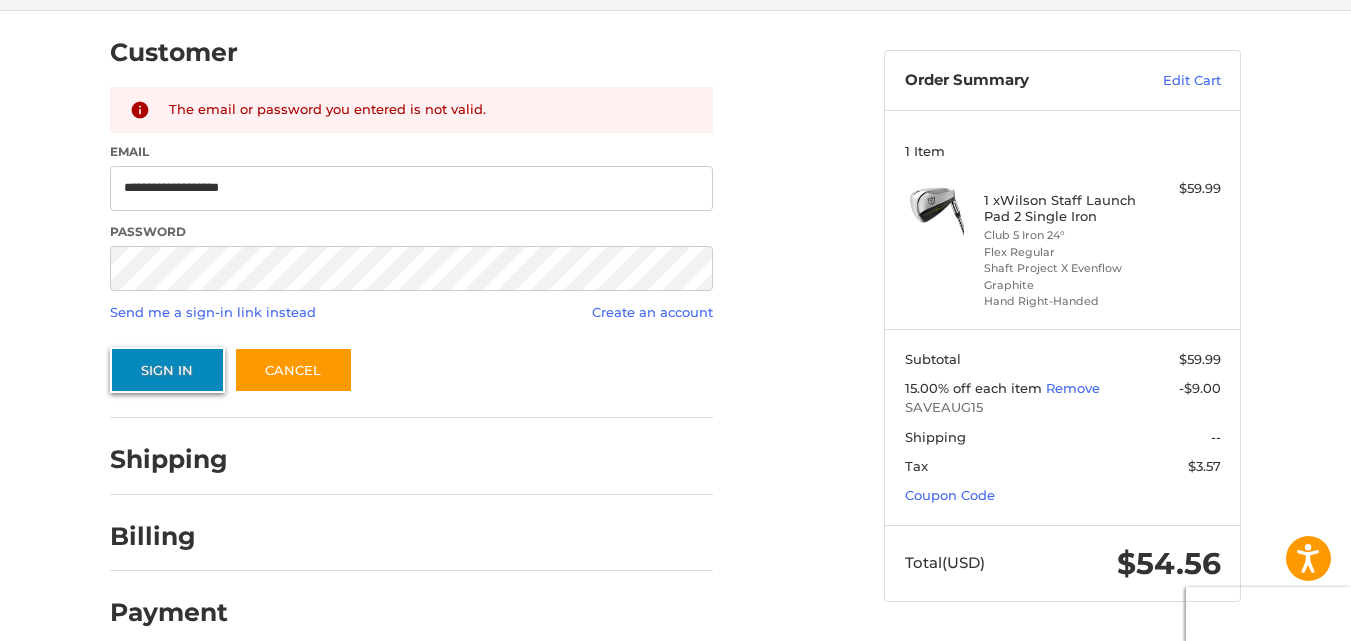 click on "Sign In" at bounding box center [167, 370] 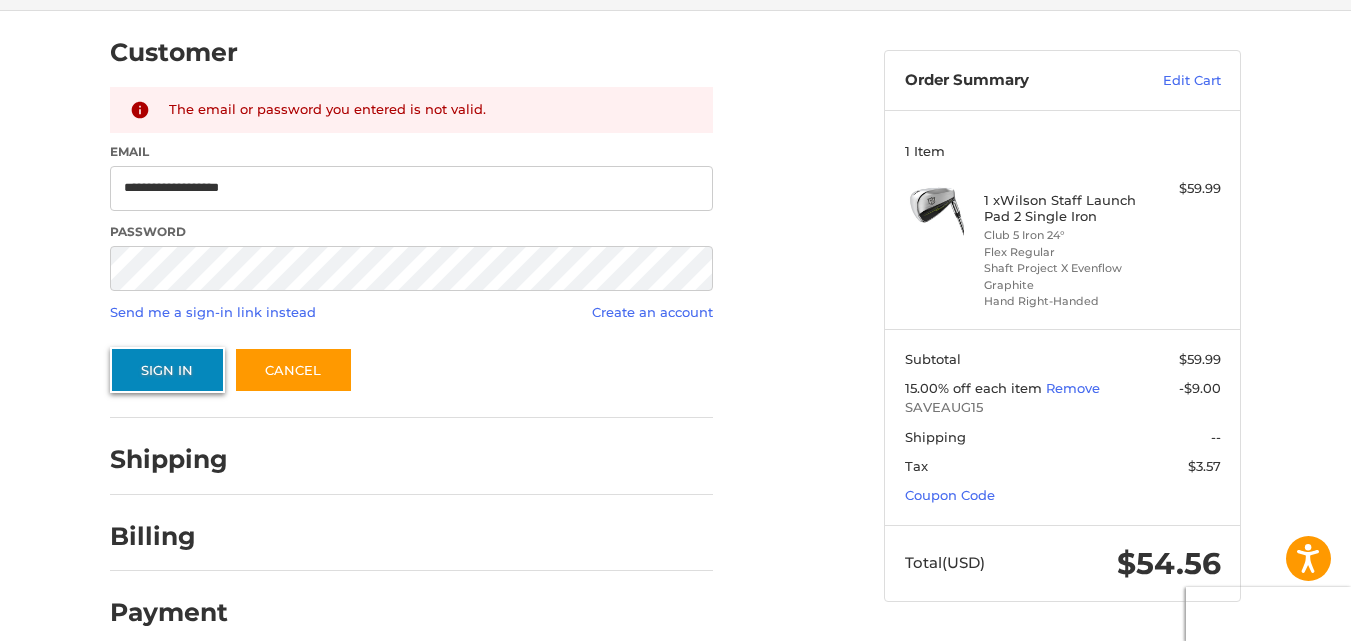 click on "Sign In" at bounding box center [167, 370] 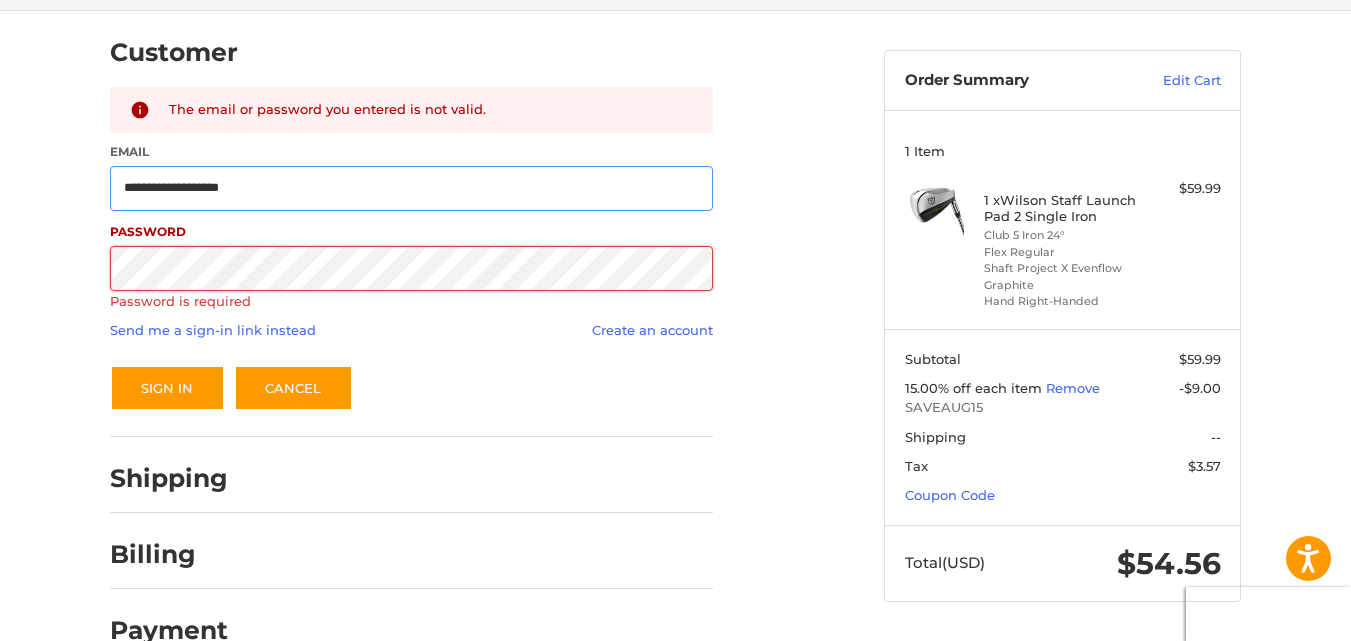 click on "**********" at bounding box center (411, 188) 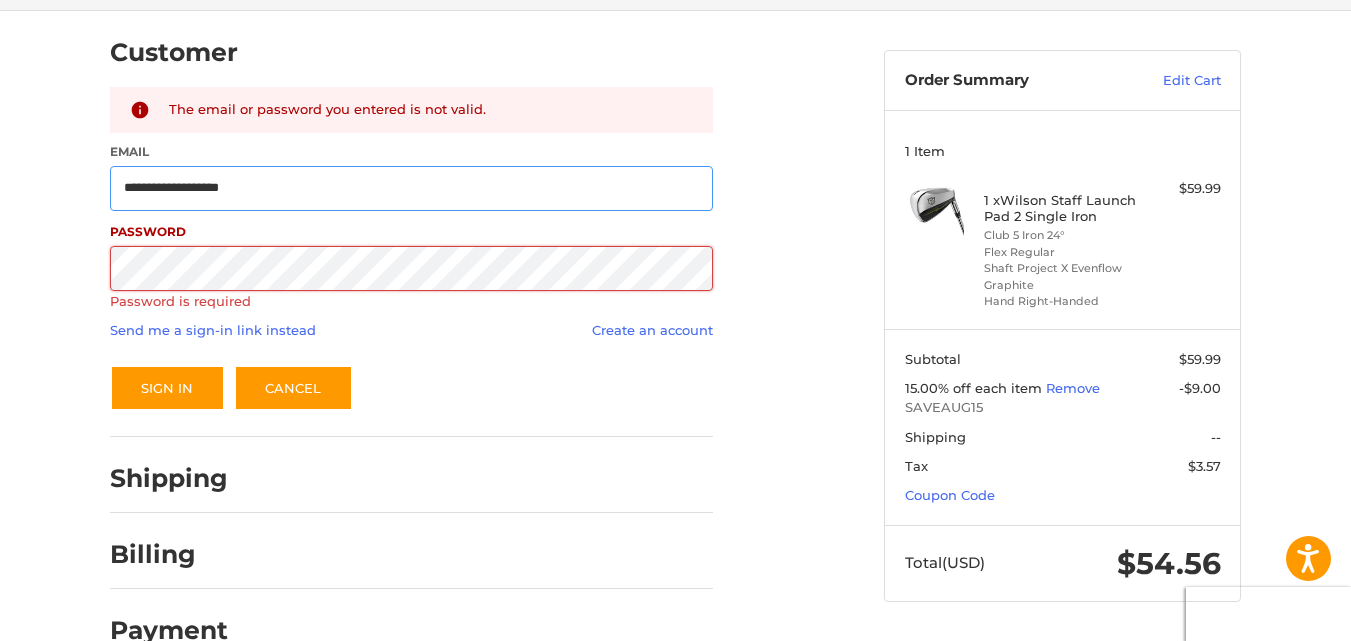 type on "**********" 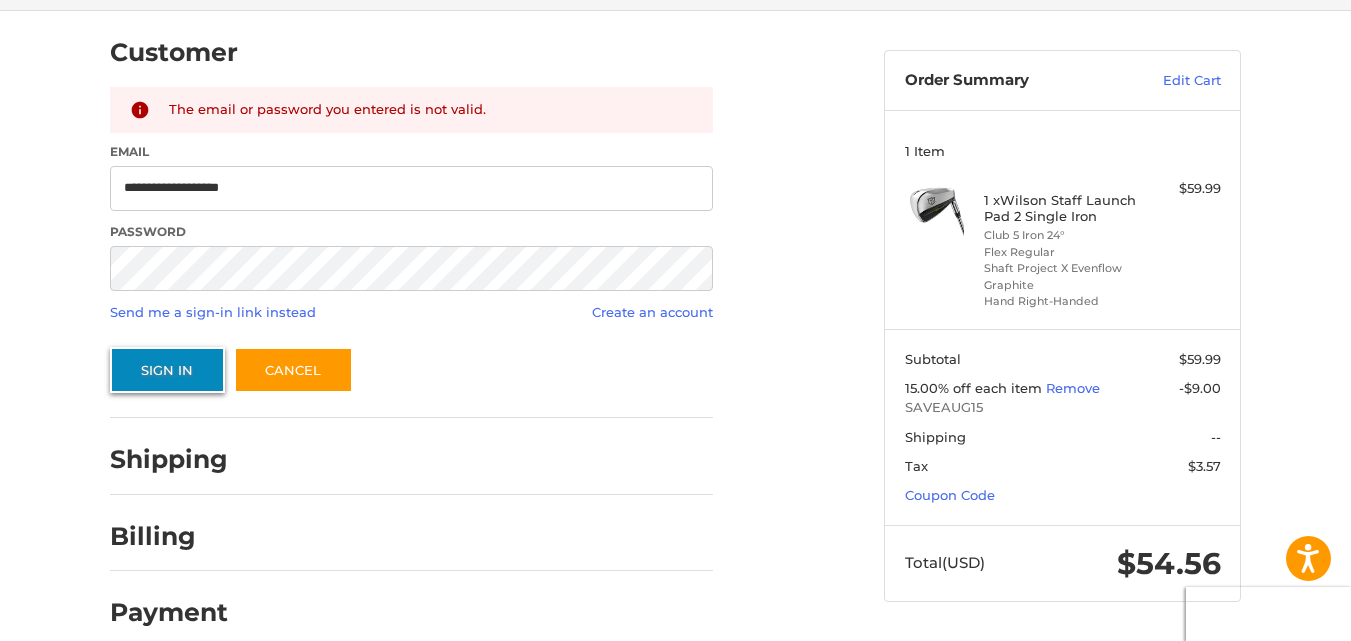 click on "Sign In" at bounding box center (167, 370) 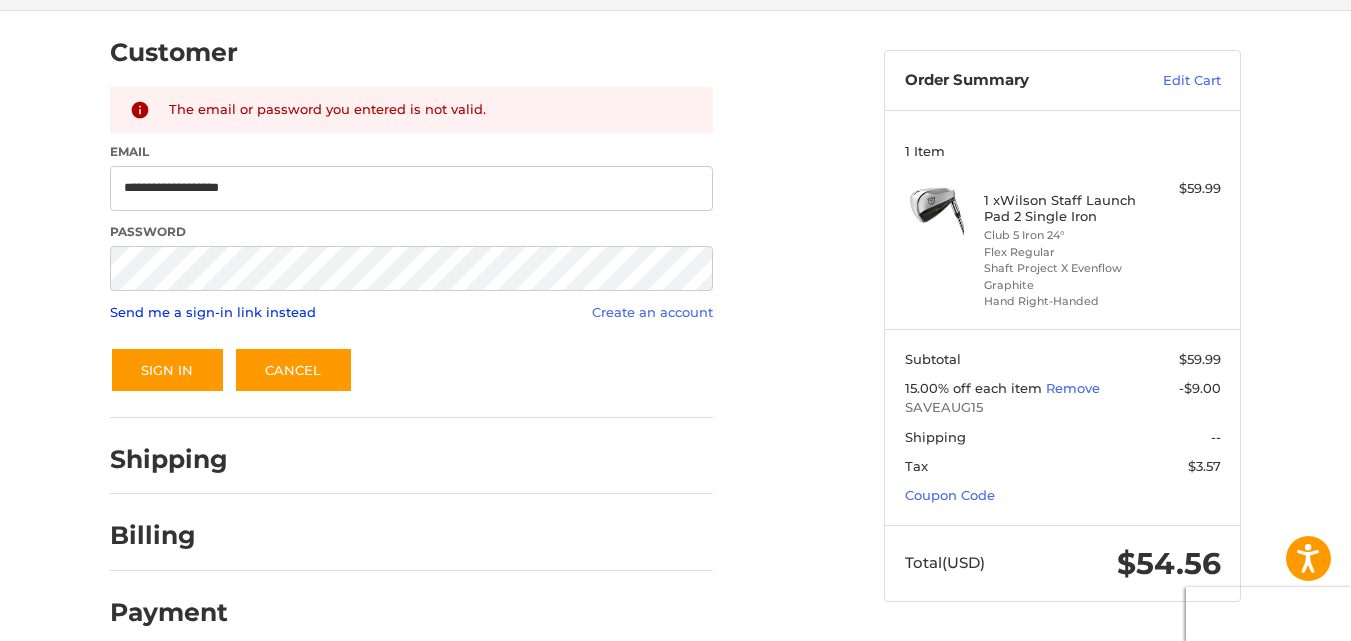 click on "Send me a sign-in link instead" at bounding box center (213, 312) 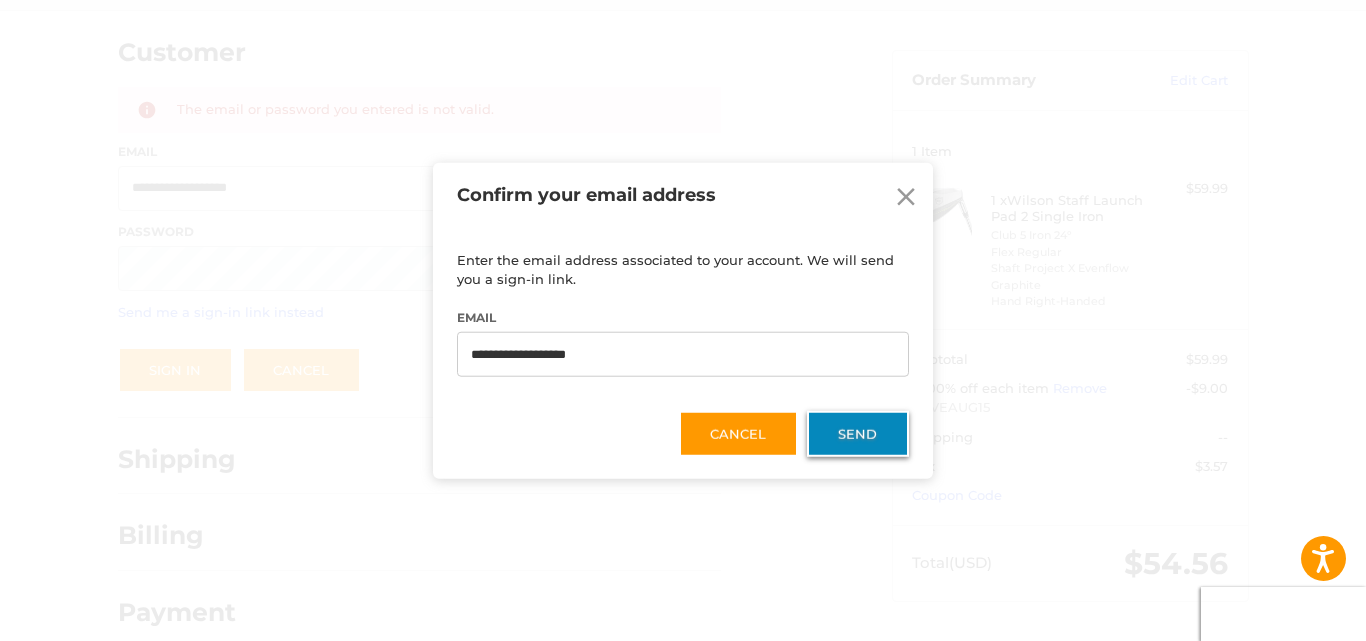 click on "Send" at bounding box center (858, 434) 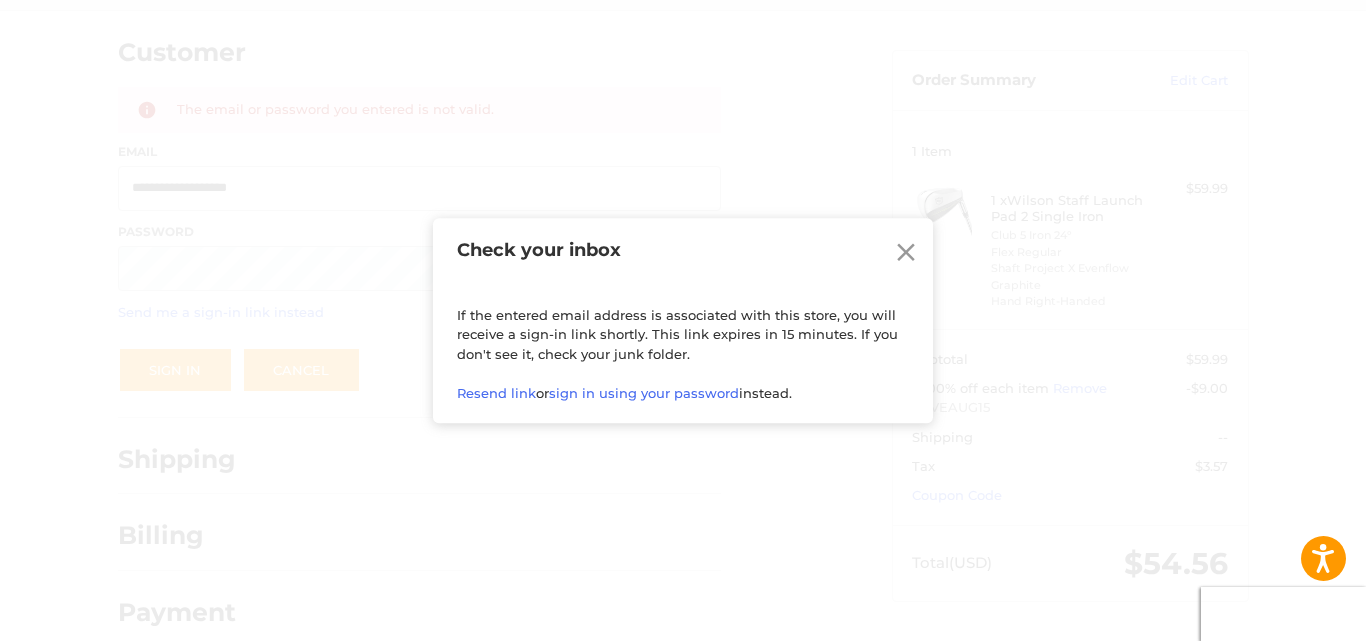 click 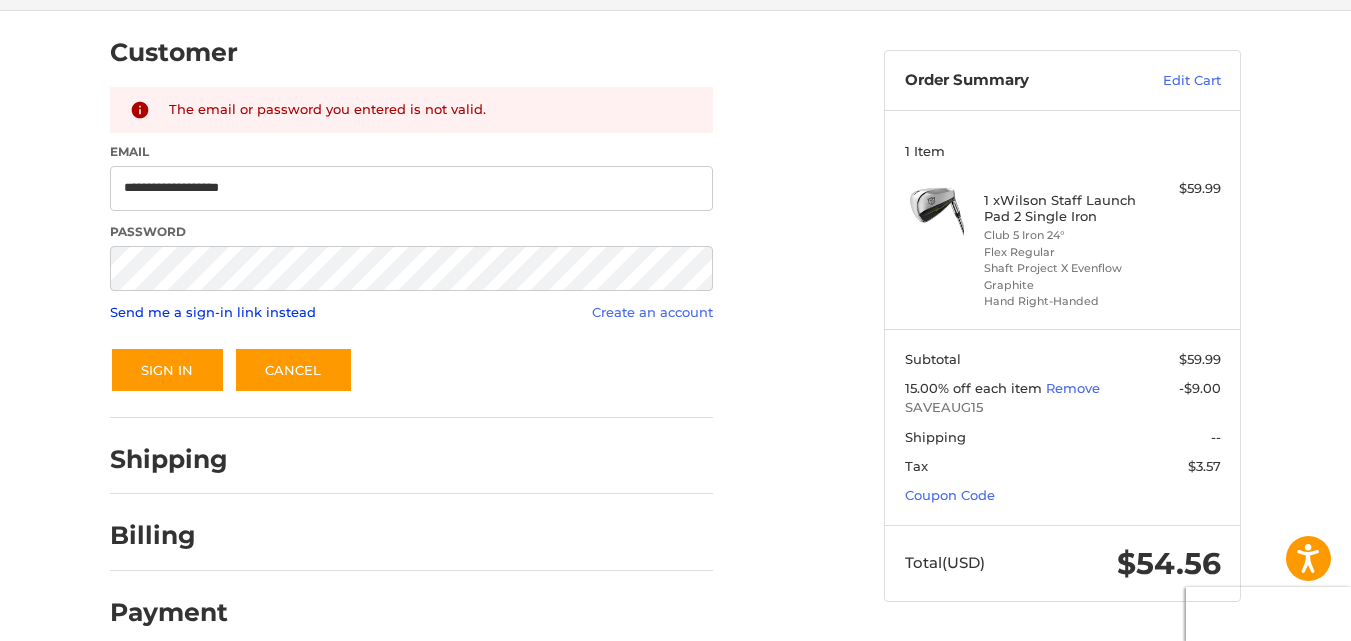 scroll, scrollTop: 0, scrollLeft: 0, axis: both 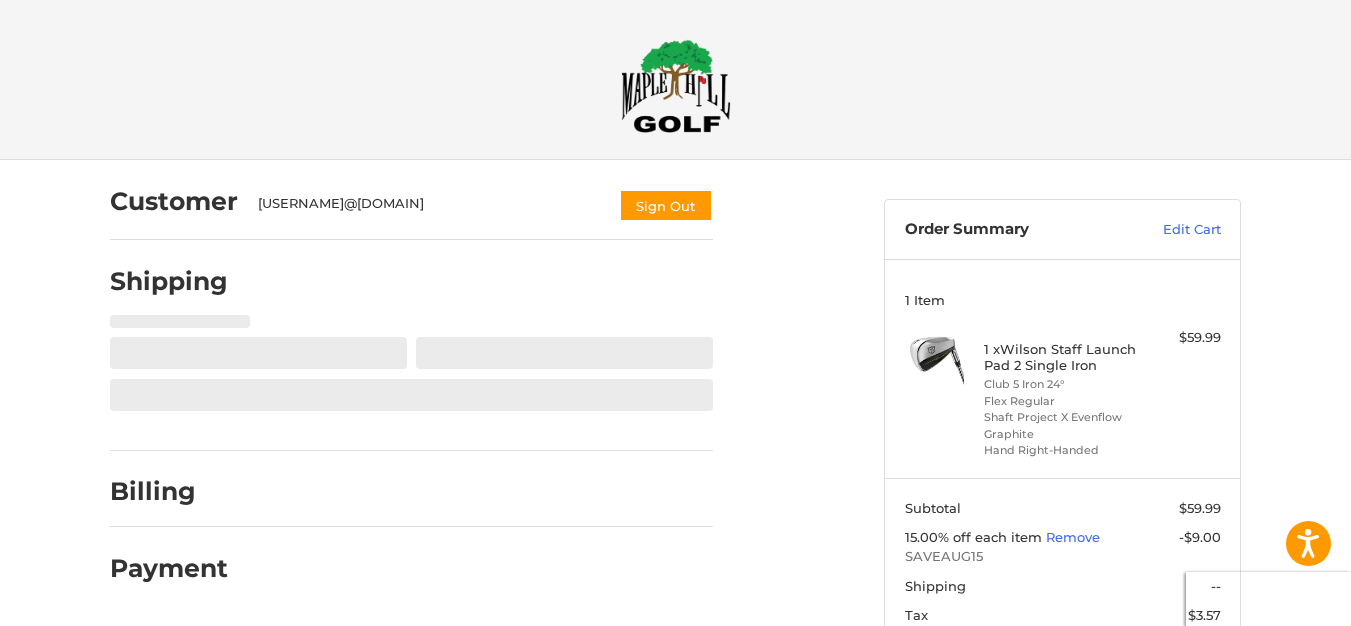 select on "**" 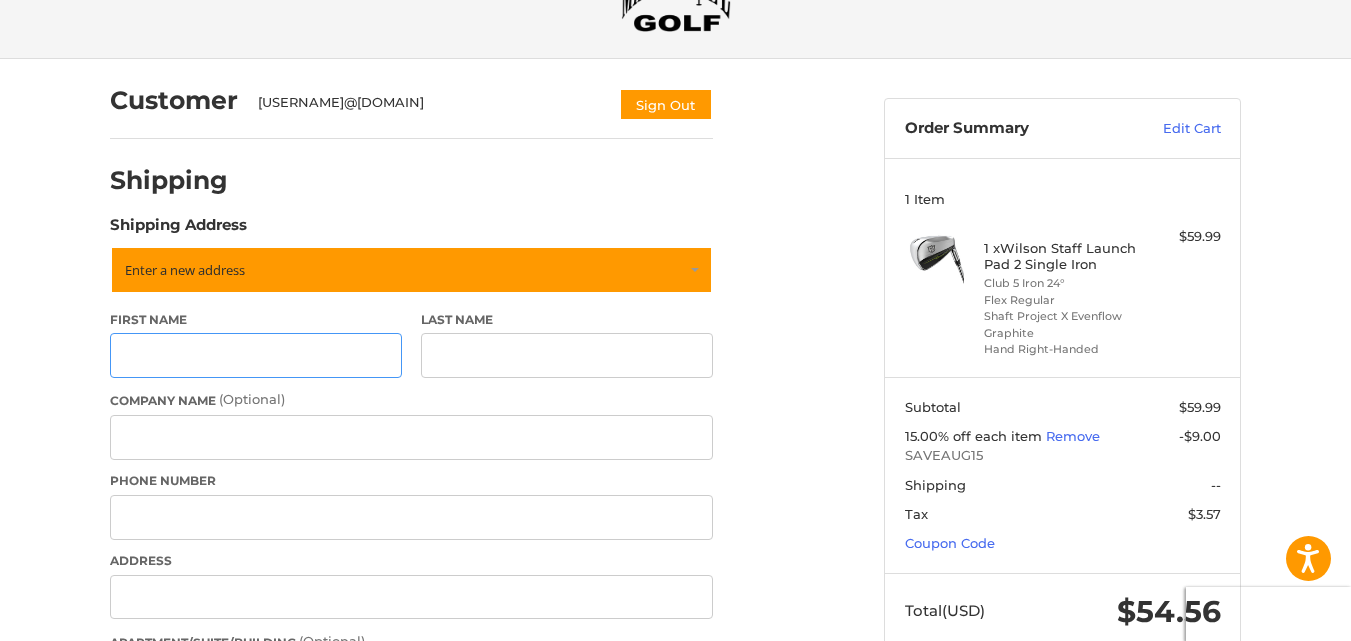 scroll, scrollTop: 112, scrollLeft: 0, axis: vertical 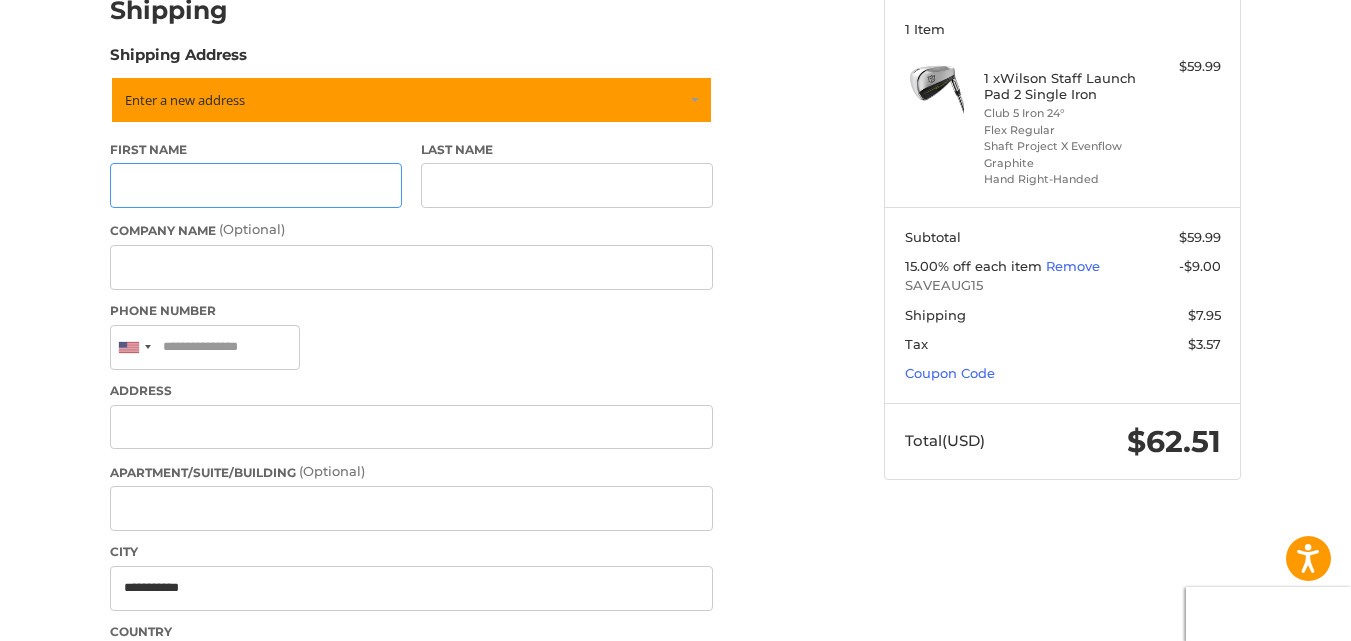 click on "First Name" at bounding box center (256, 185) 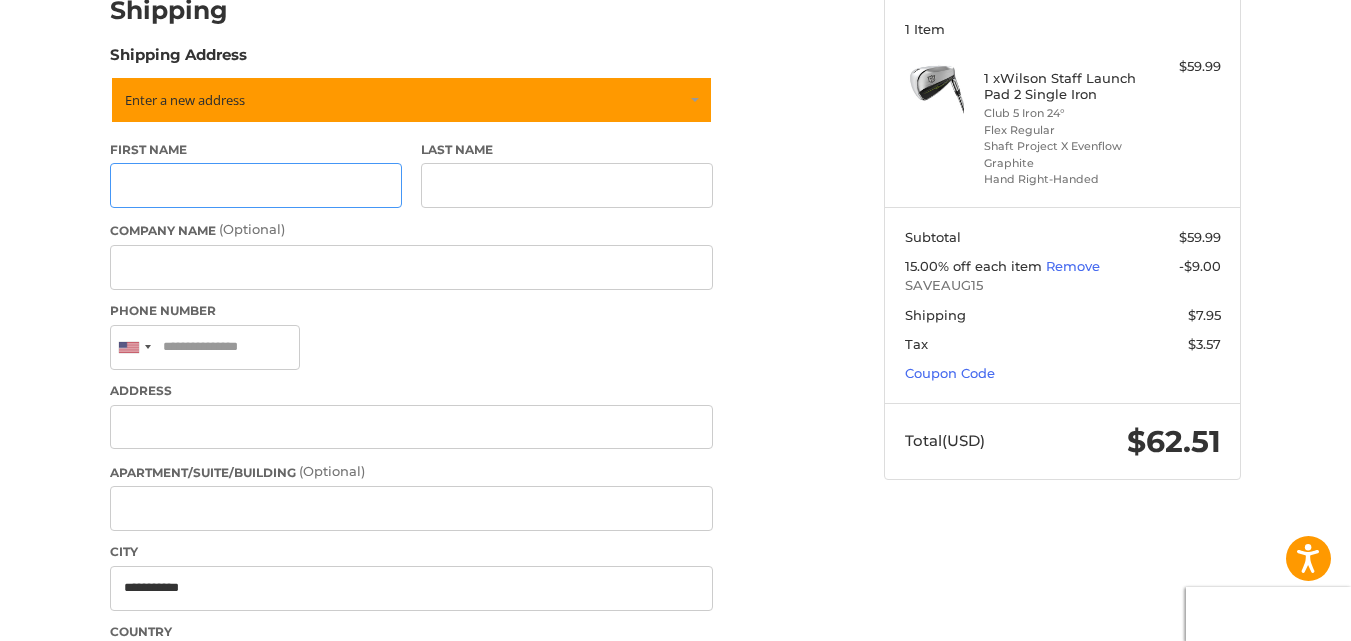 type on "****" 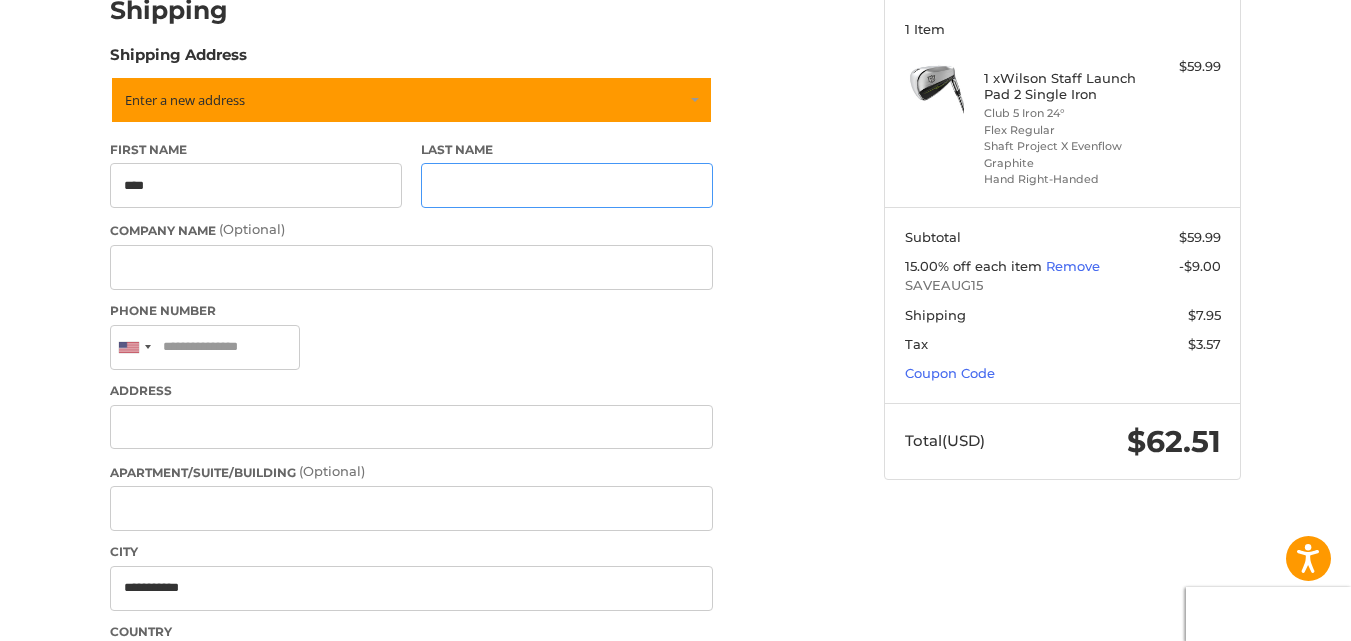 type on "*****" 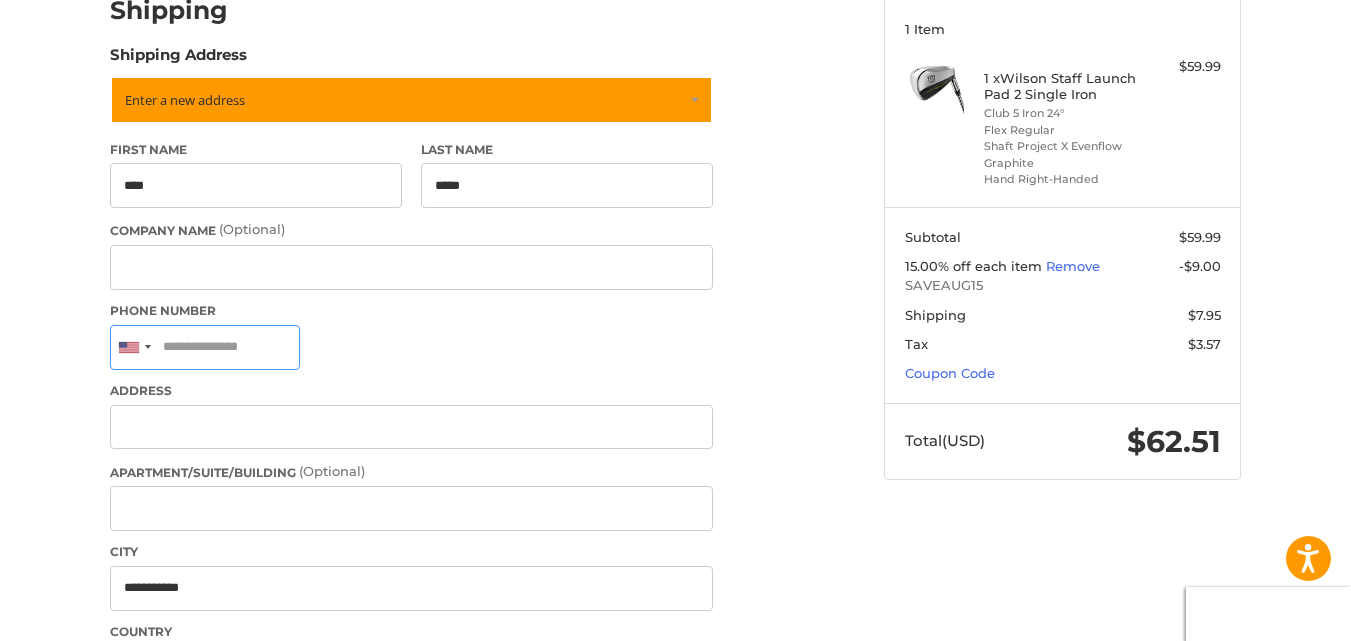 type on "**********" 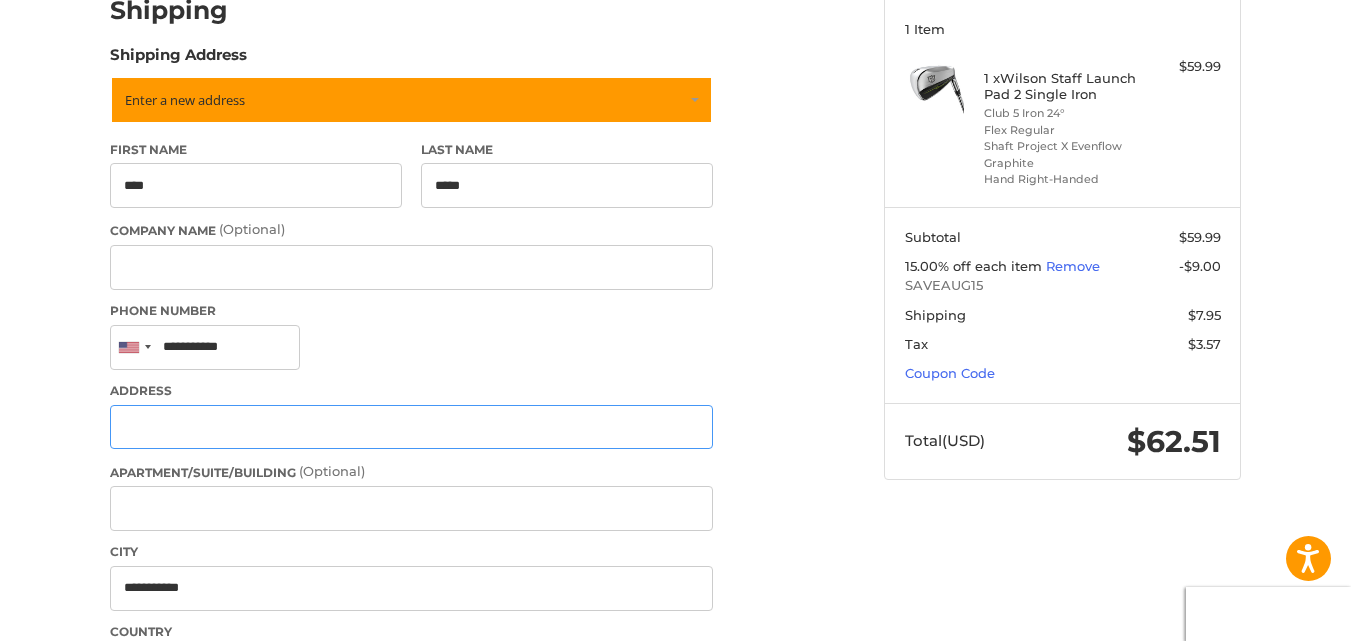 type on "**********" 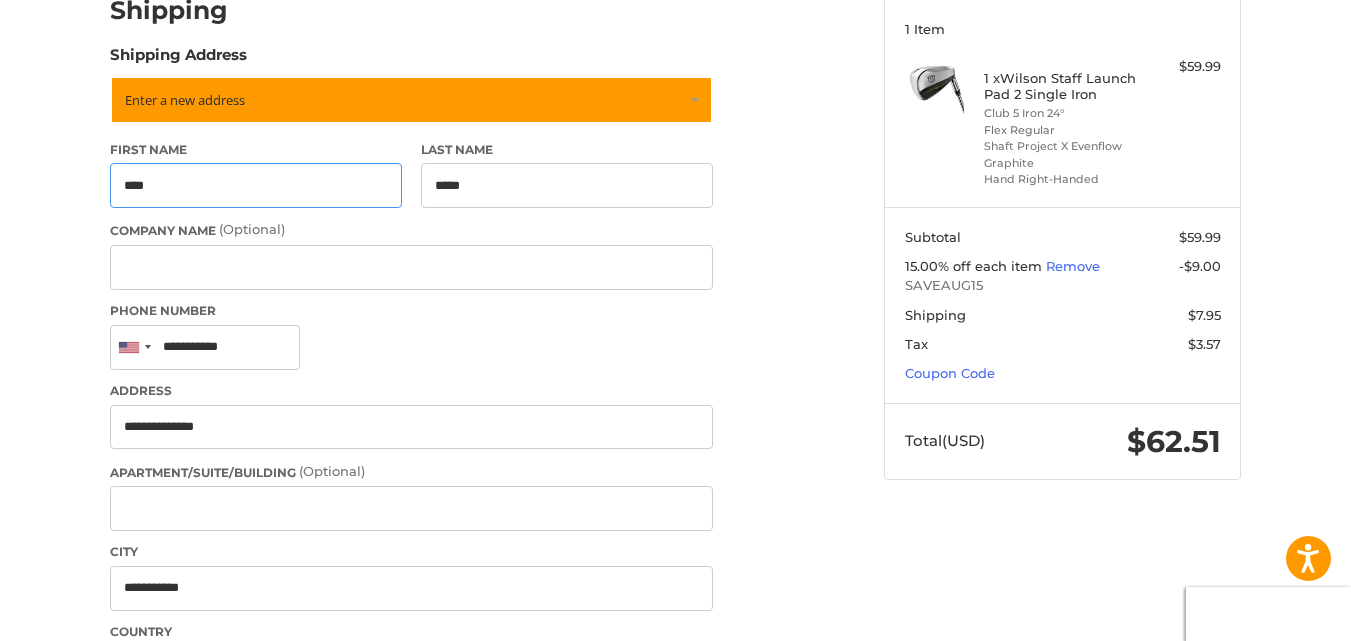 type on "**********" 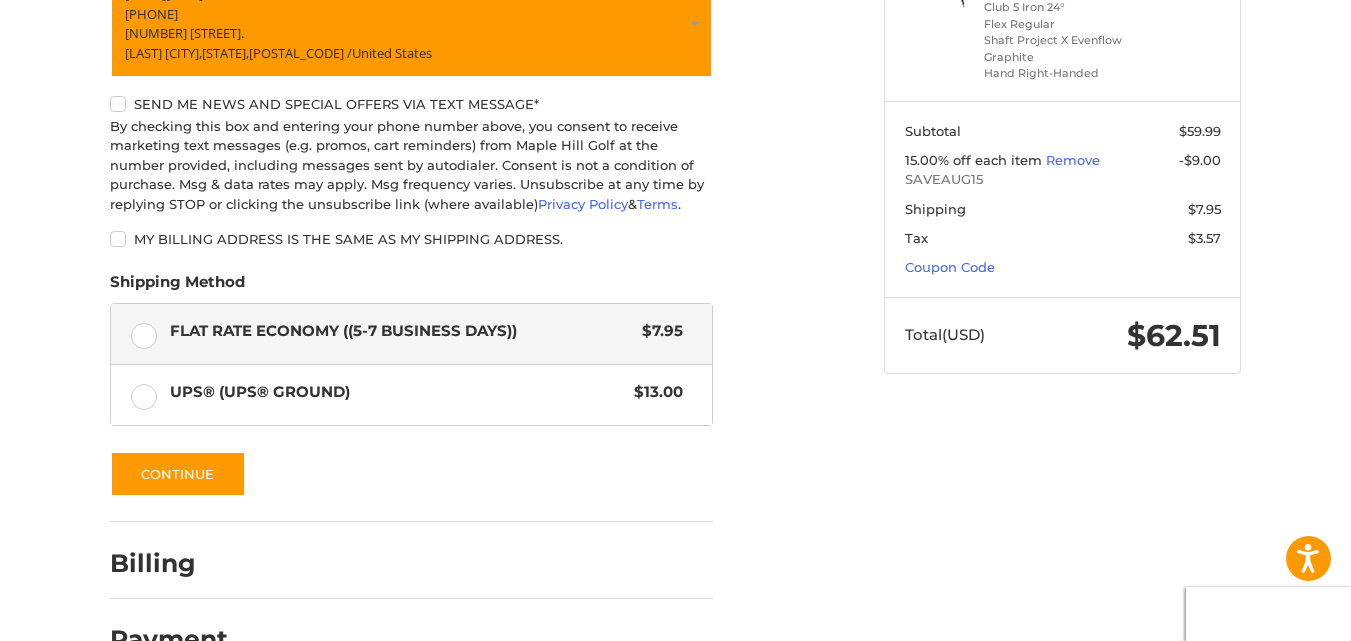 scroll, scrollTop: 429, scrollLeft: 0, axis: vertical 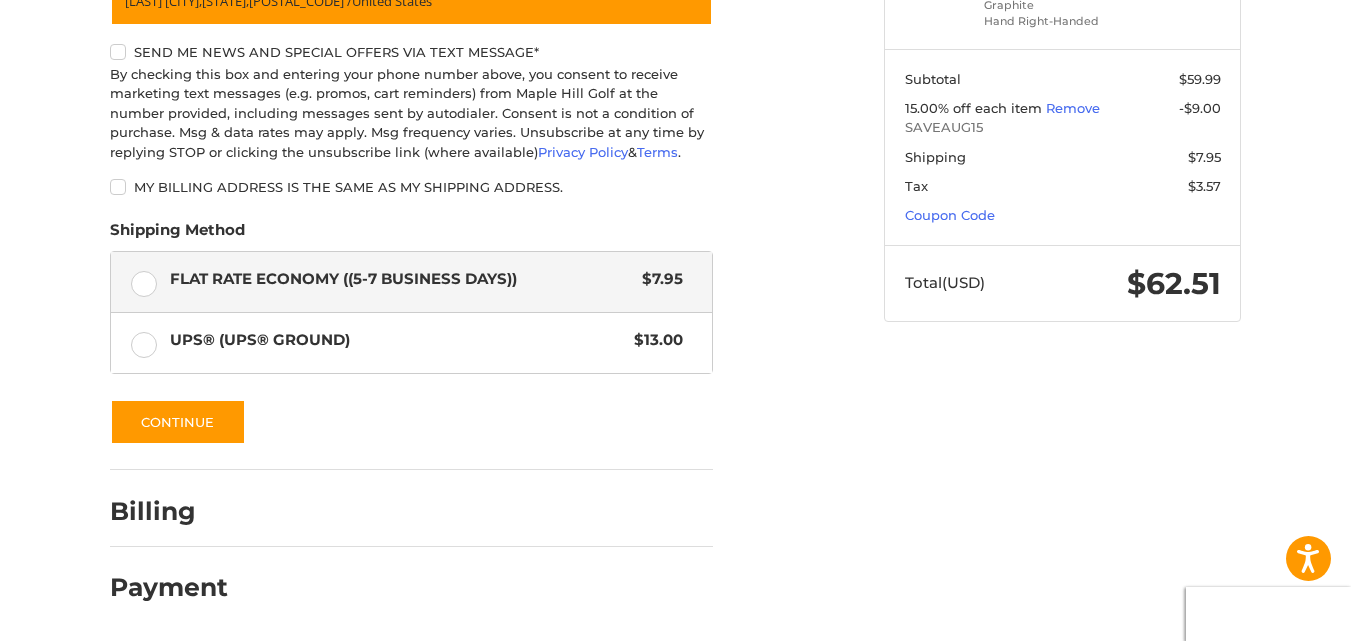 click on "Billing" at bounding box center [168, 511] 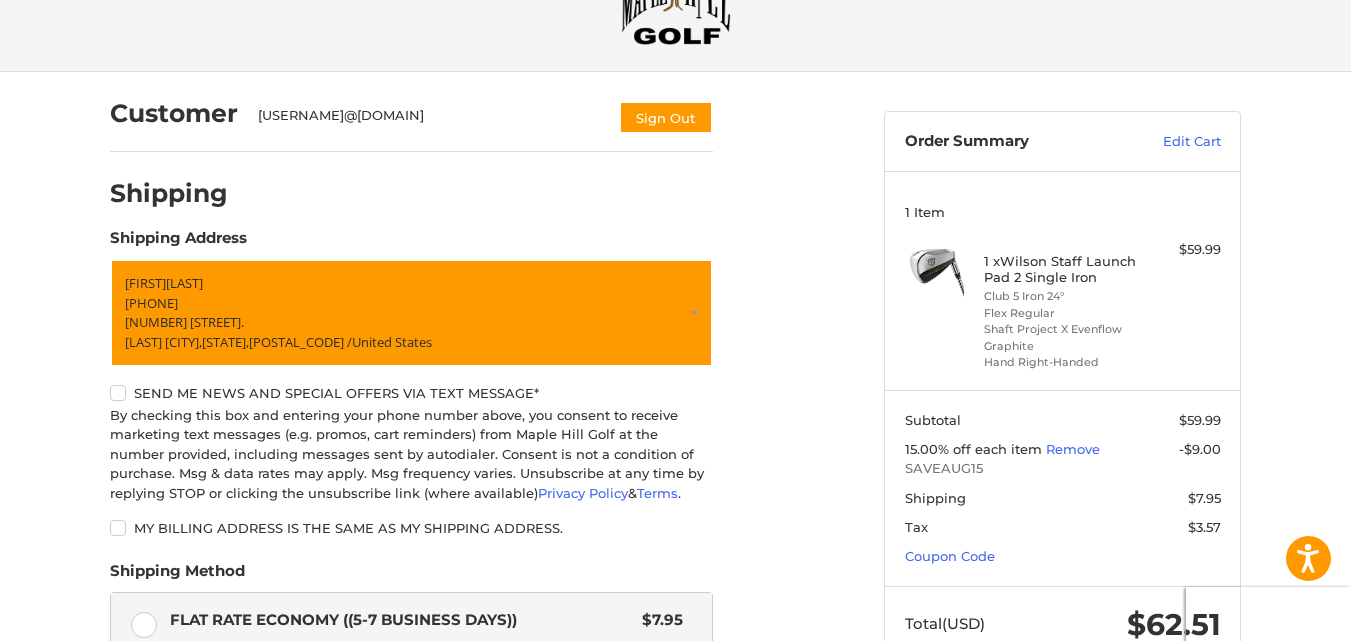scroll, scrollTop: 0, scrollLeft: 0, axis: both 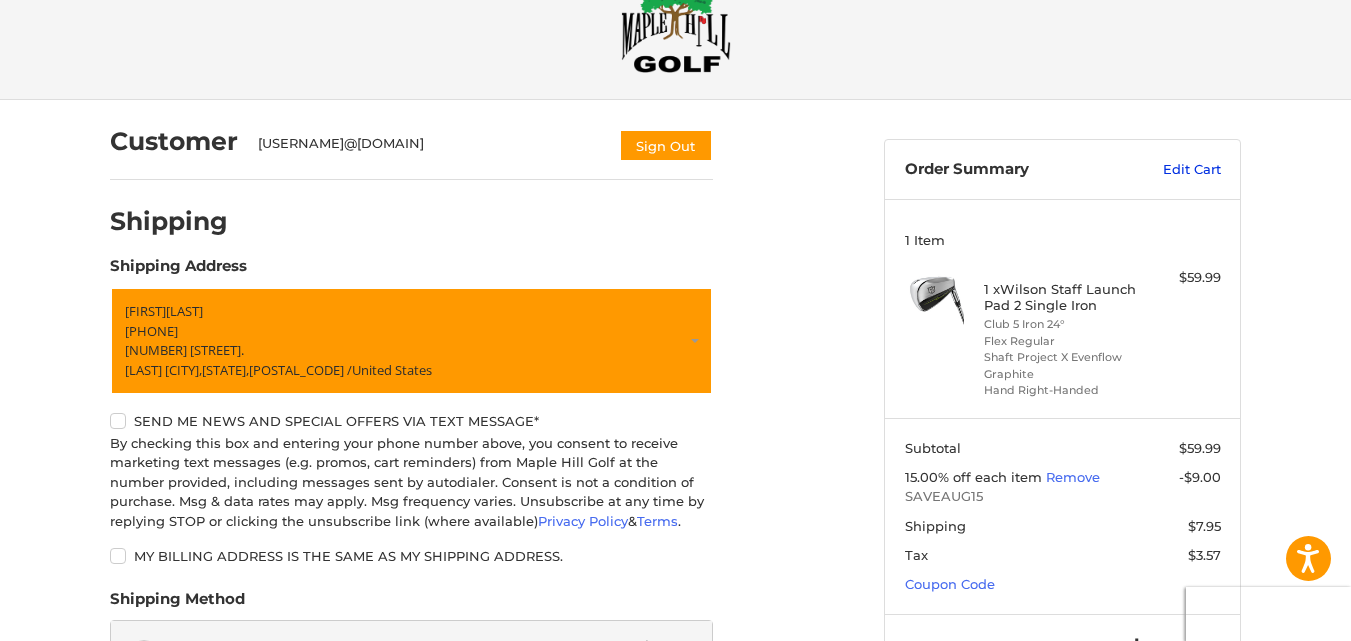 click on "Edit Cart" at bounding box center [1170, 170] 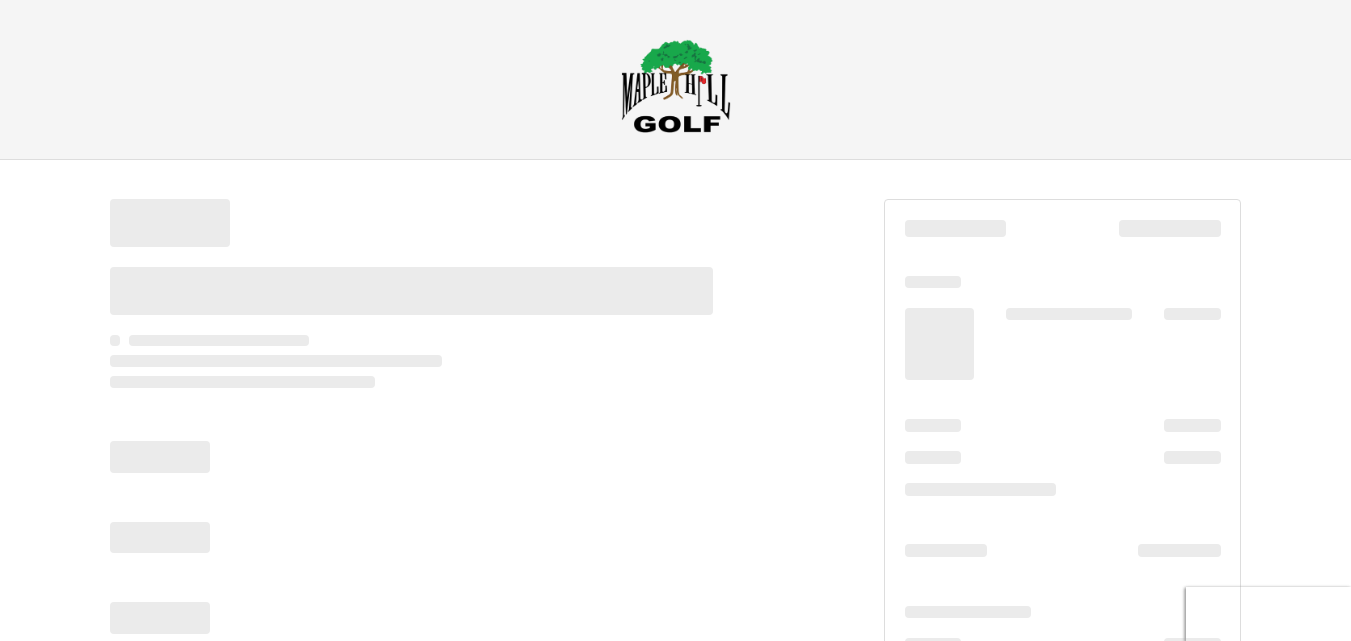 scroll, scrollTop: 60, scrollLeft: 0, axis: vertical 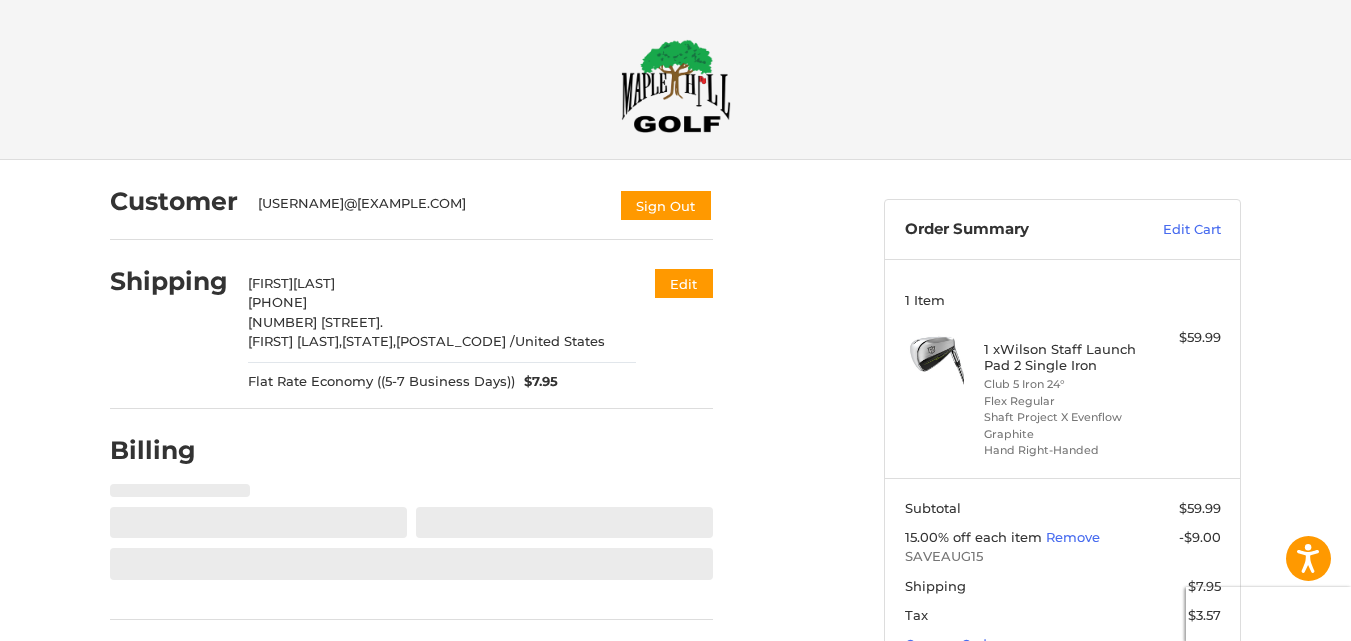 select on "**" 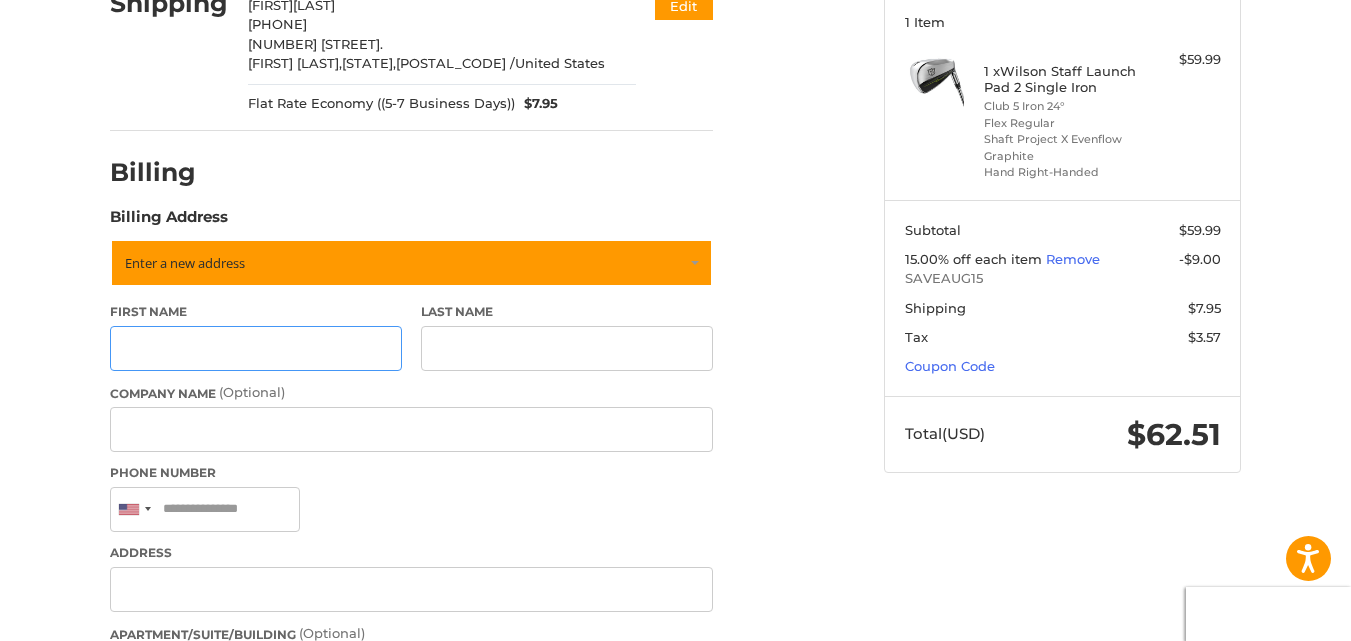 scroll, scrollTop: 281, scrollLeft: 0, axis: vertical 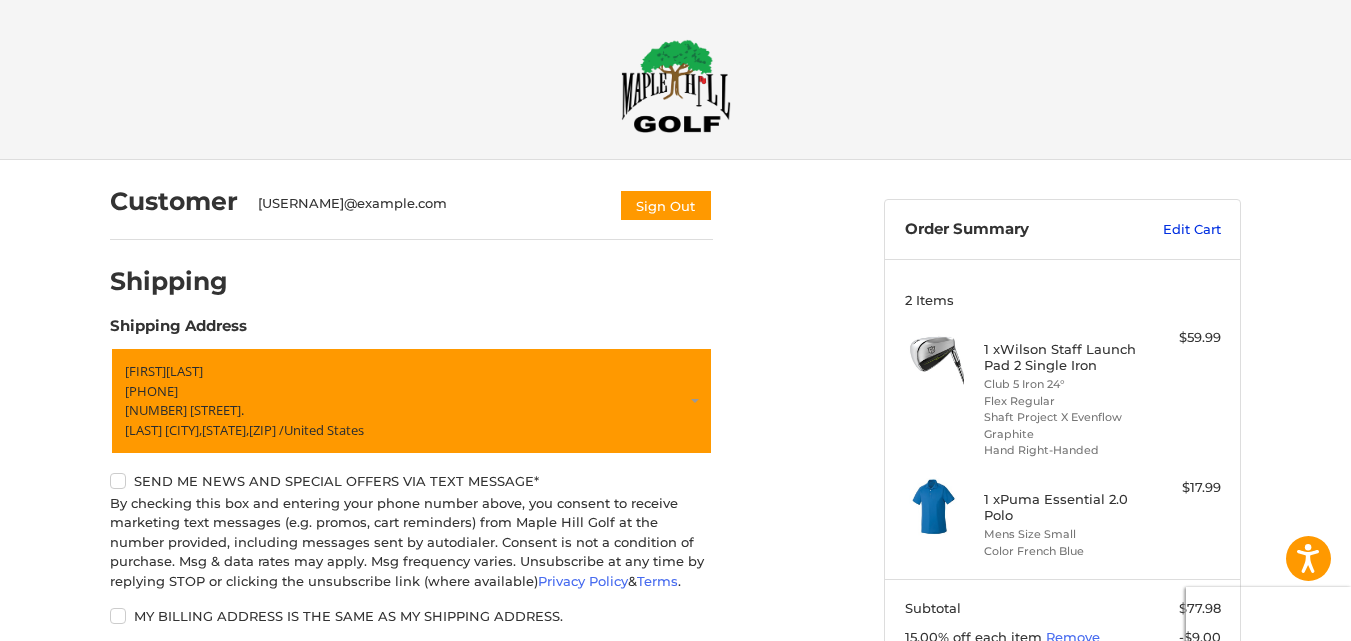 click on "Edit Cart" at bounding box center [1170, 230] 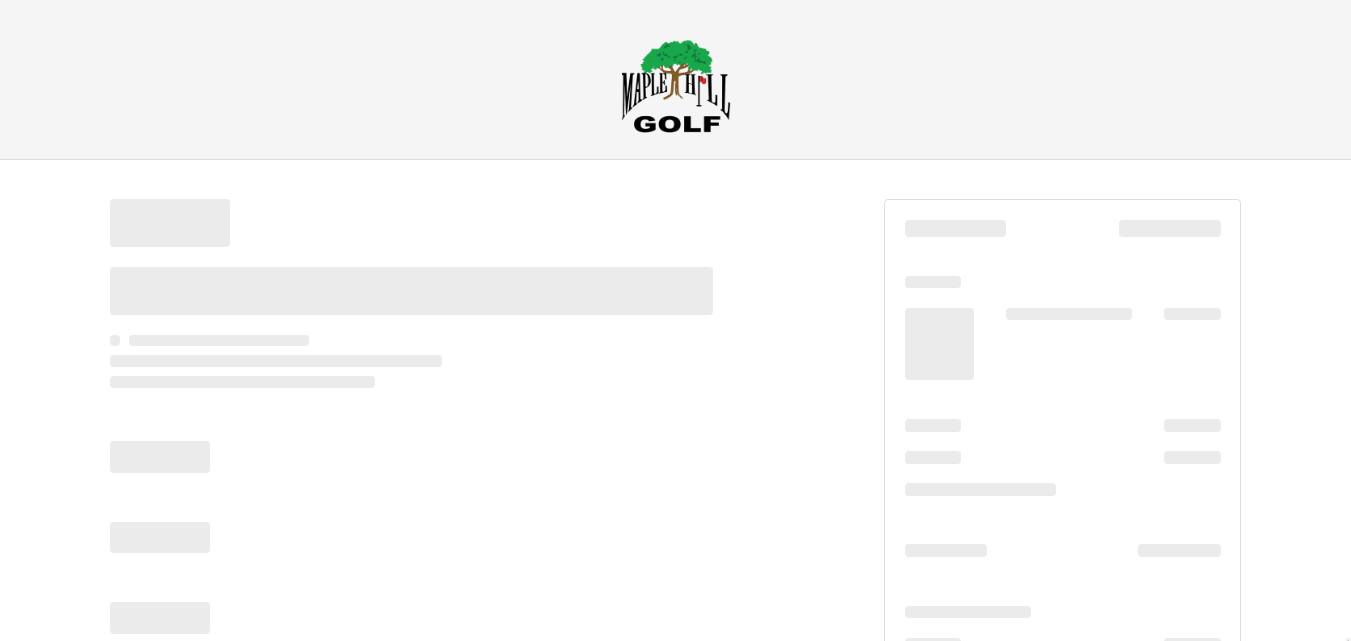 scroll, scrollTop: 0, scrollLeft: 0, axis: both 